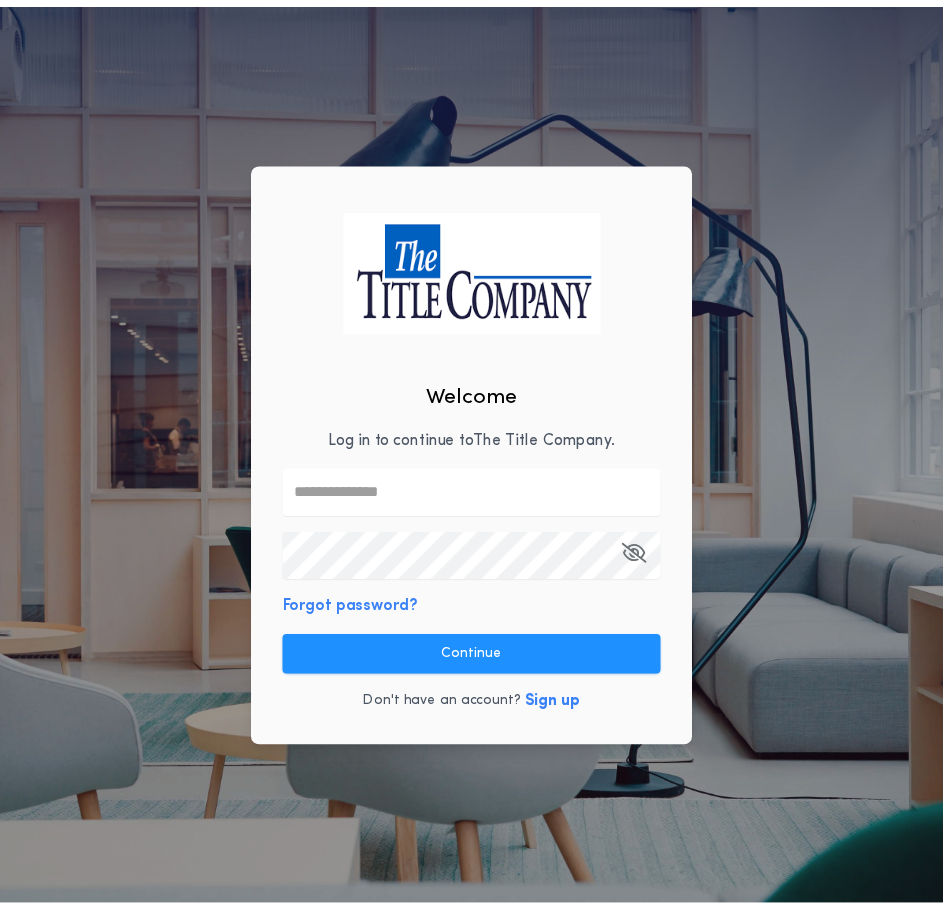 scroll, scrollTop: 0, scrollLeft: 0, axis: both 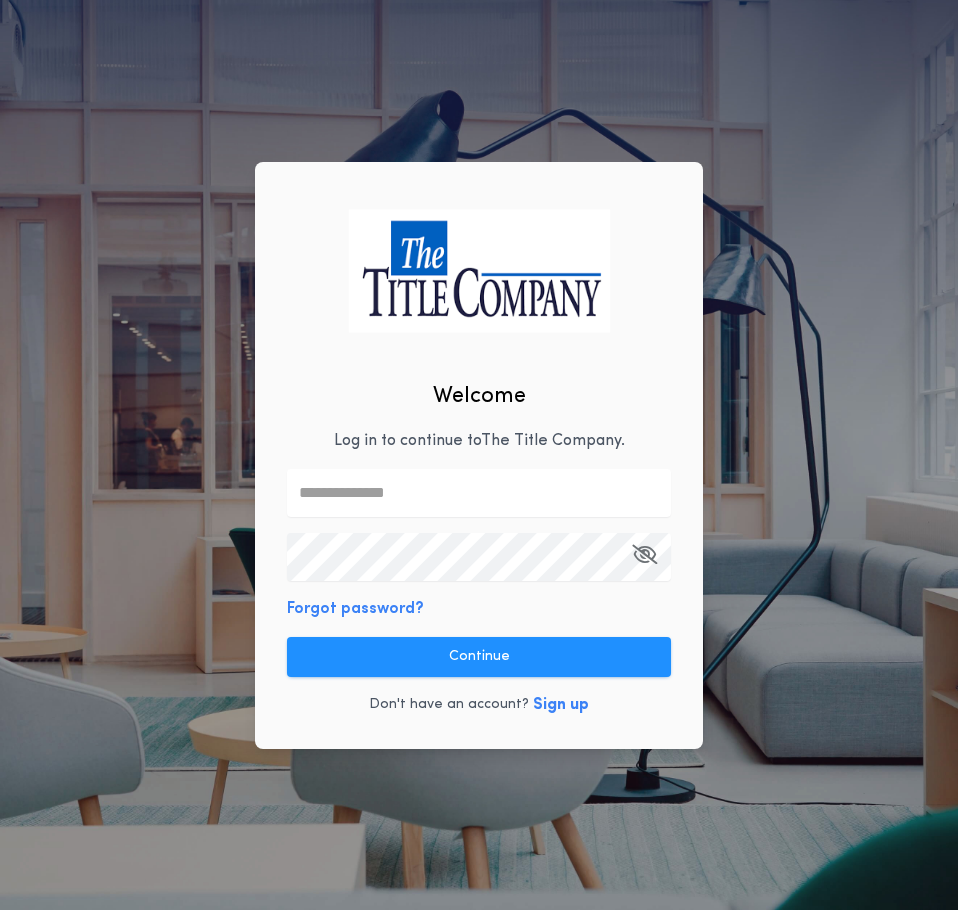 click at bounding box center [479, 493] 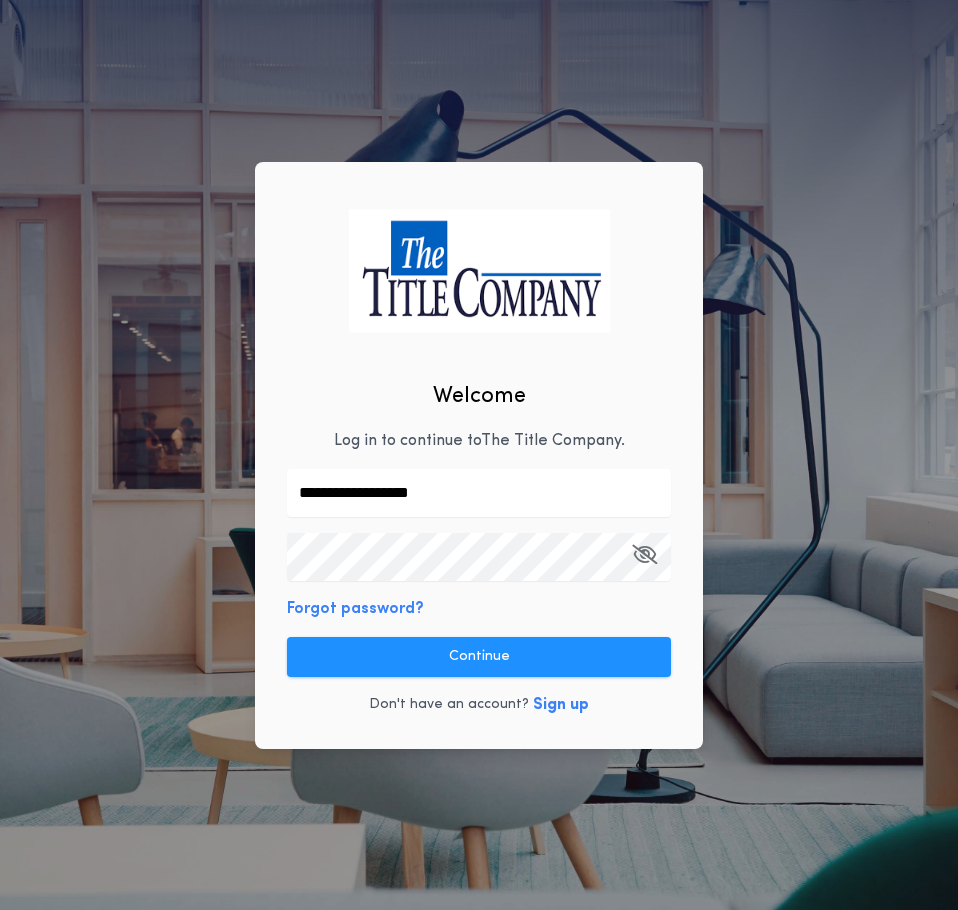 type on "**********" 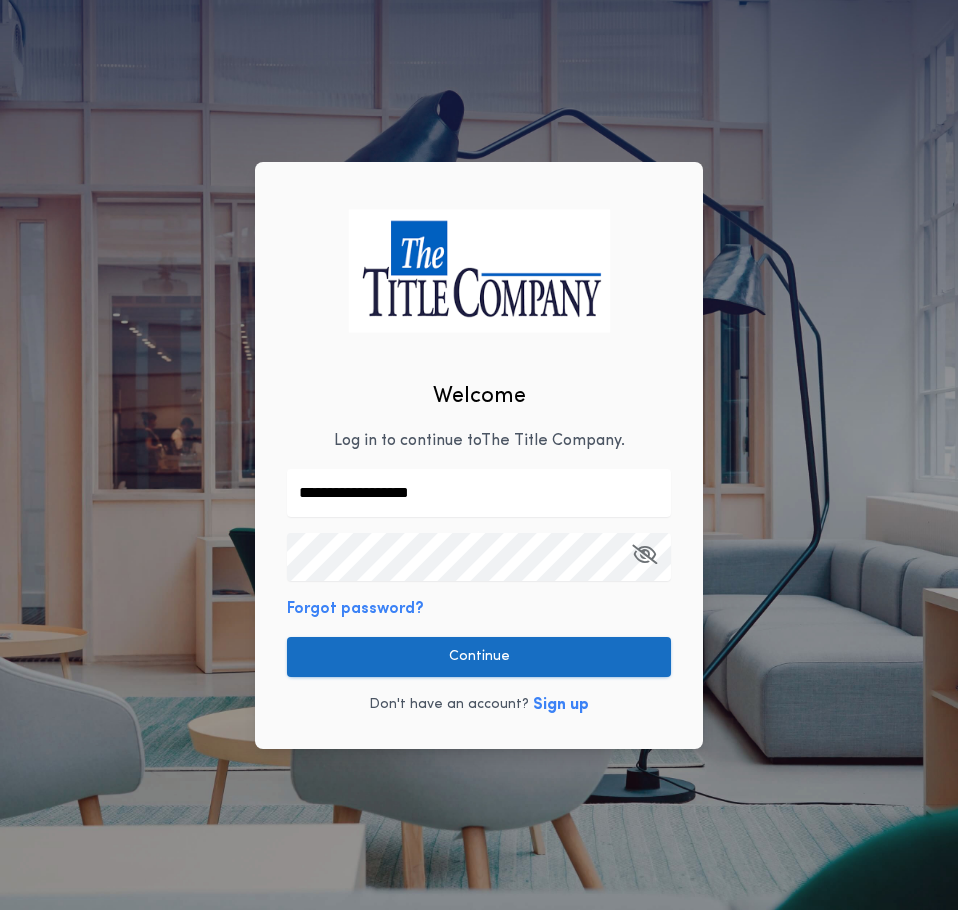 click on "Continue" at bounding box center (479, 657) 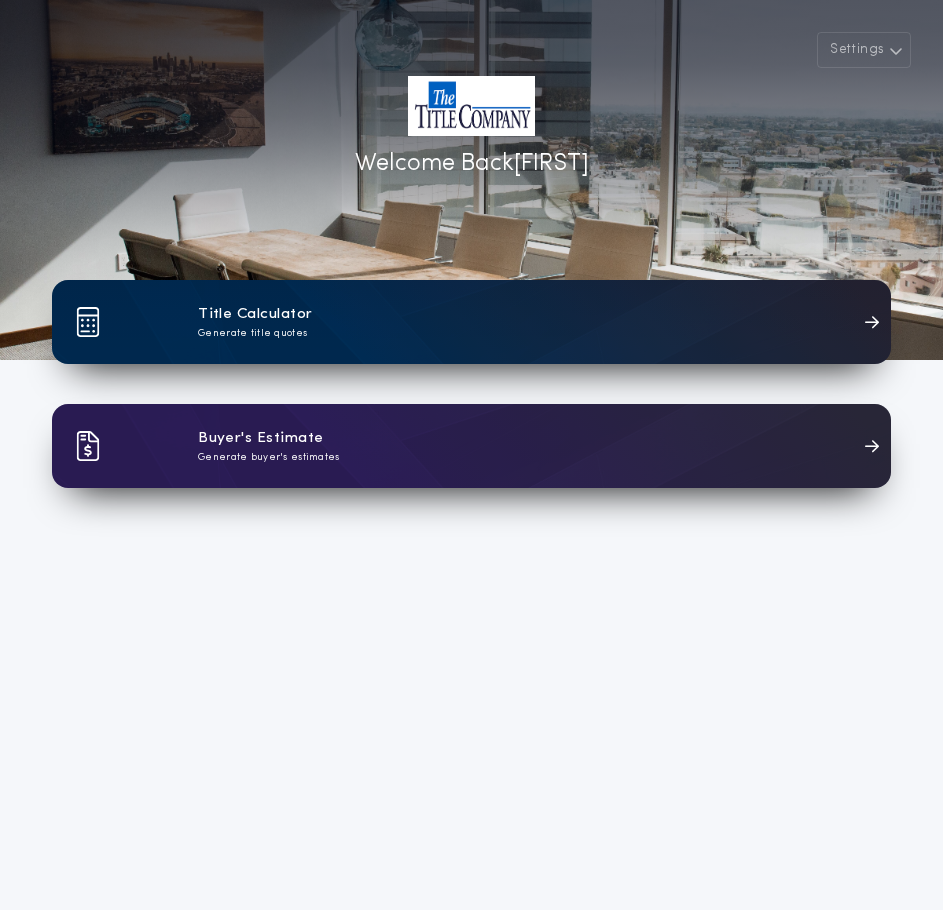 click on "Title Calculator Generate title quotes" at bounding box center (471, 322) 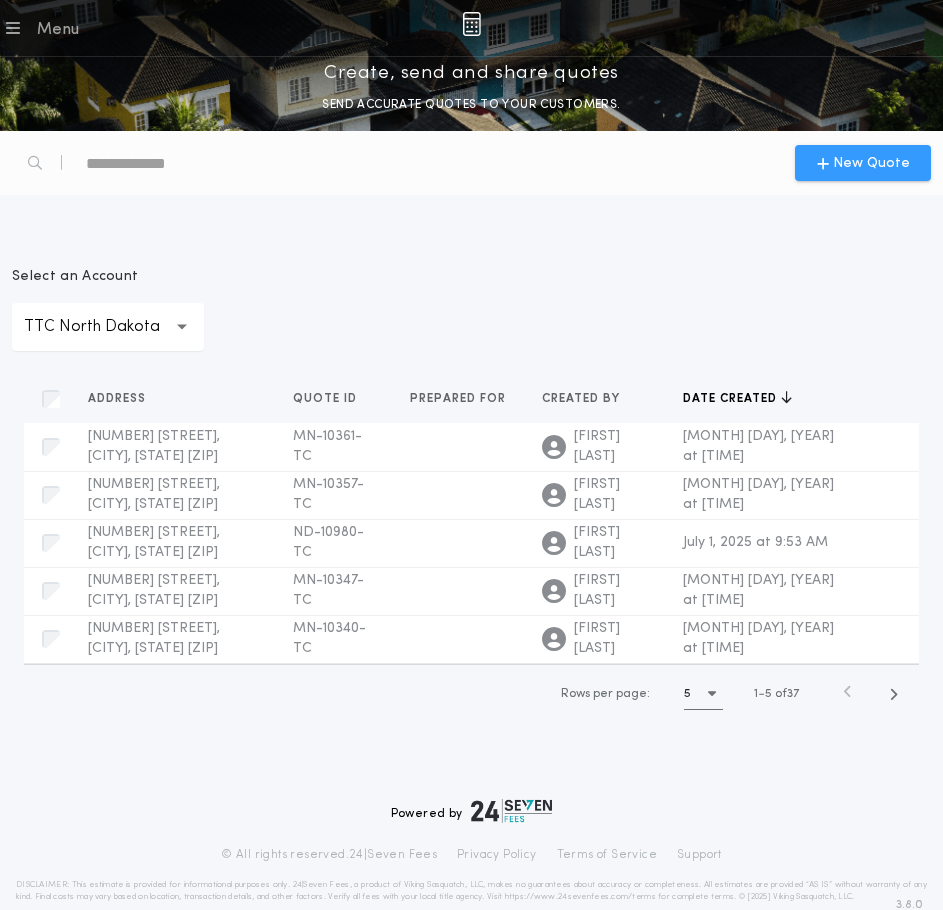click on "New Quote" at bounding box center (871, 163) 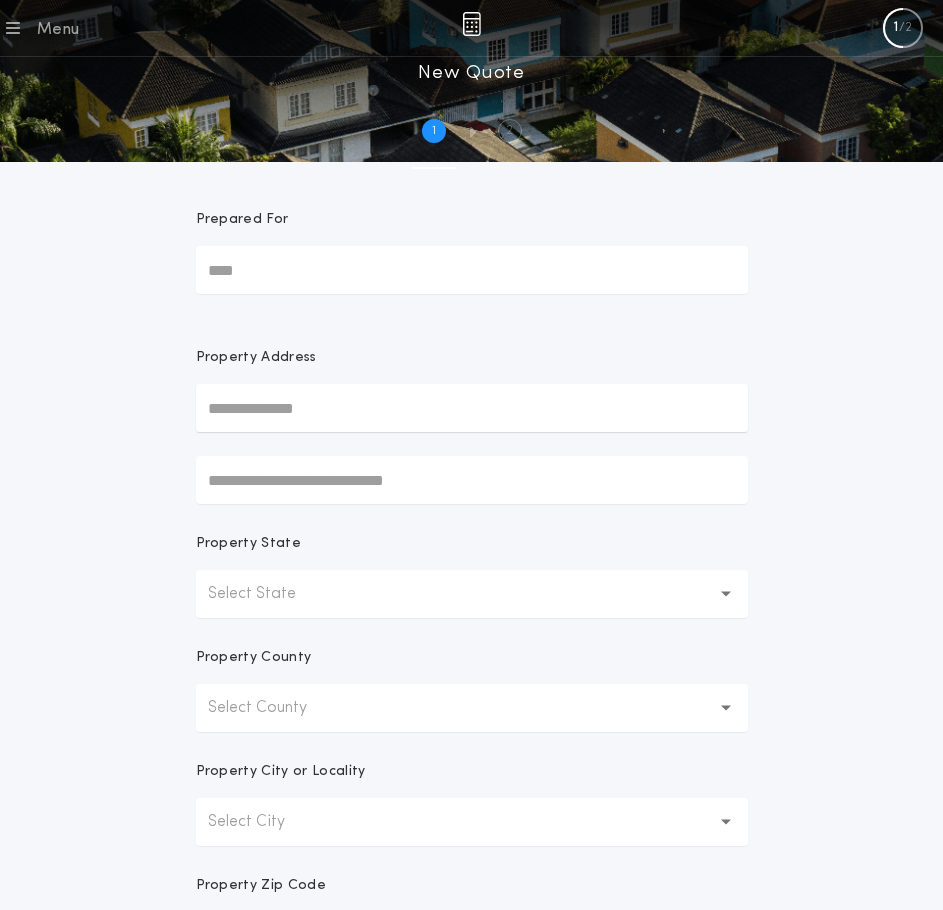 click at bounding box center (472, 408) 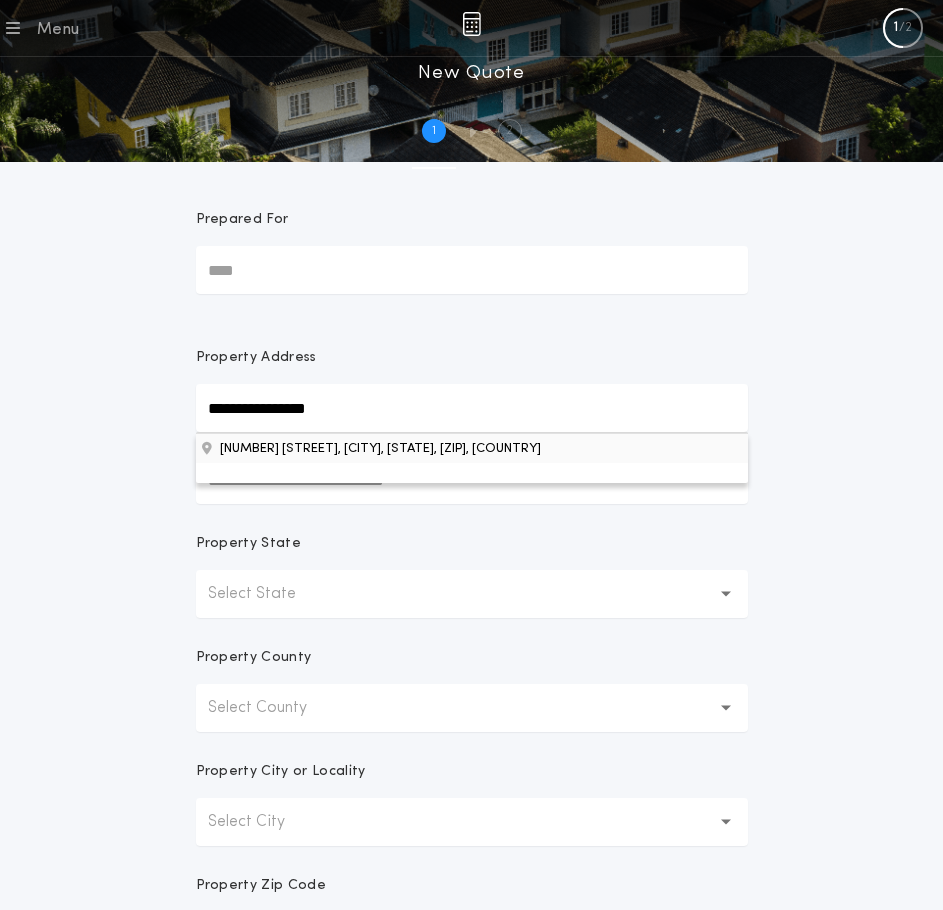 type on "**********" 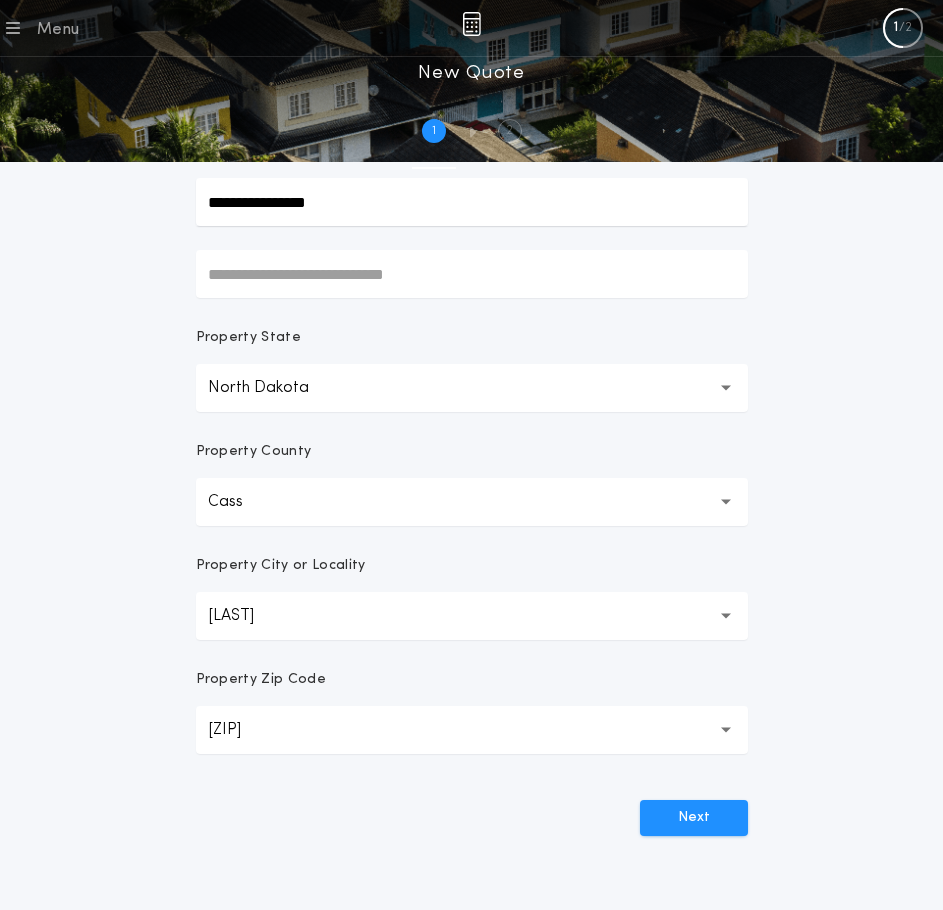 scroll, scrollTop: 236, scrollLeft: 0, axis: vertical 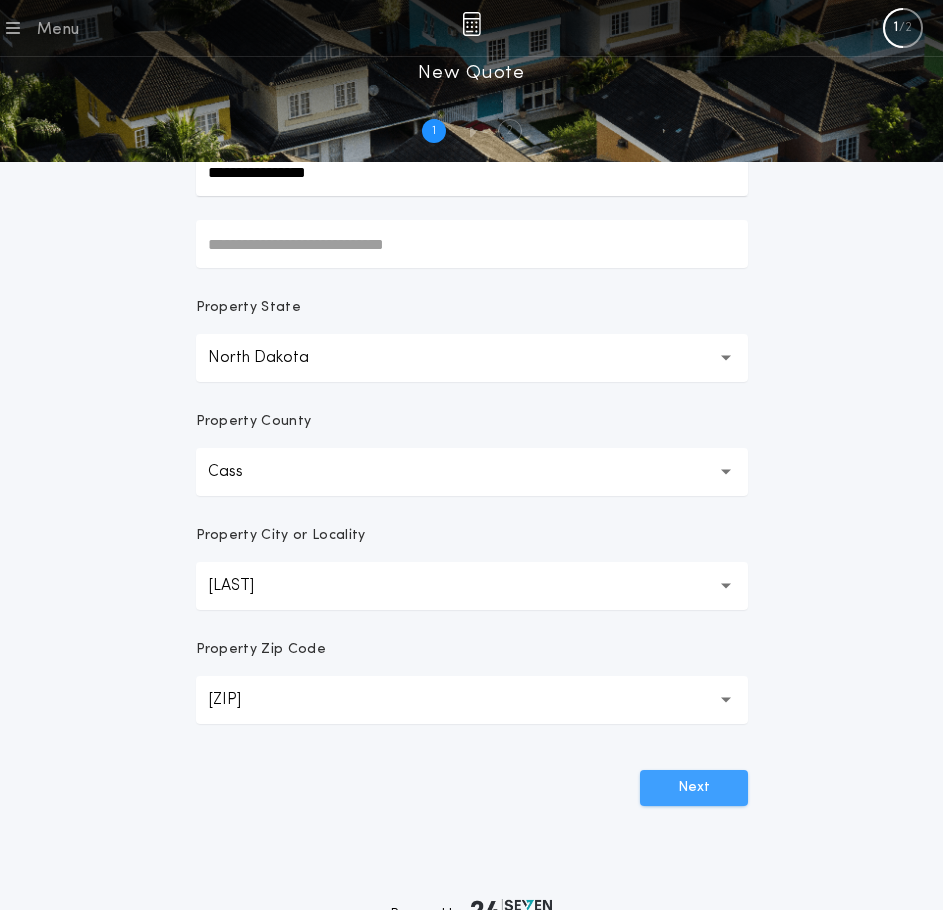 click on "Next" at bounding box center (694, 788) 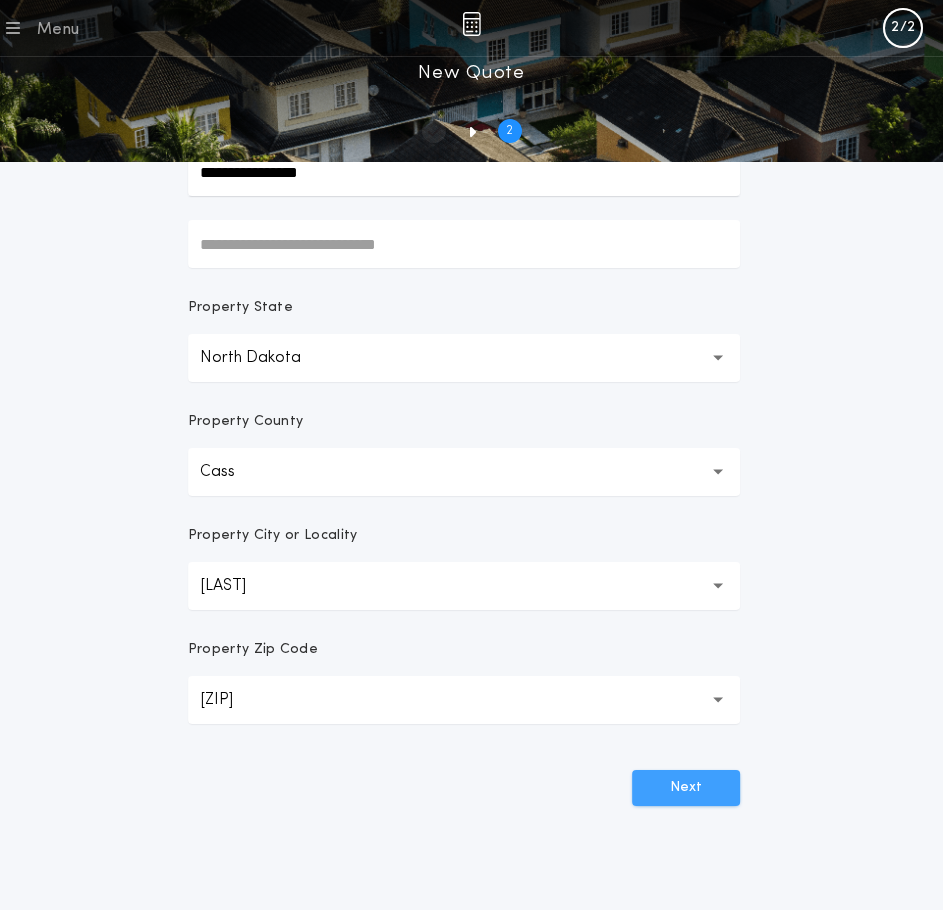 scroll, scrollTop: 0, scrollLeft: 0, axis: both 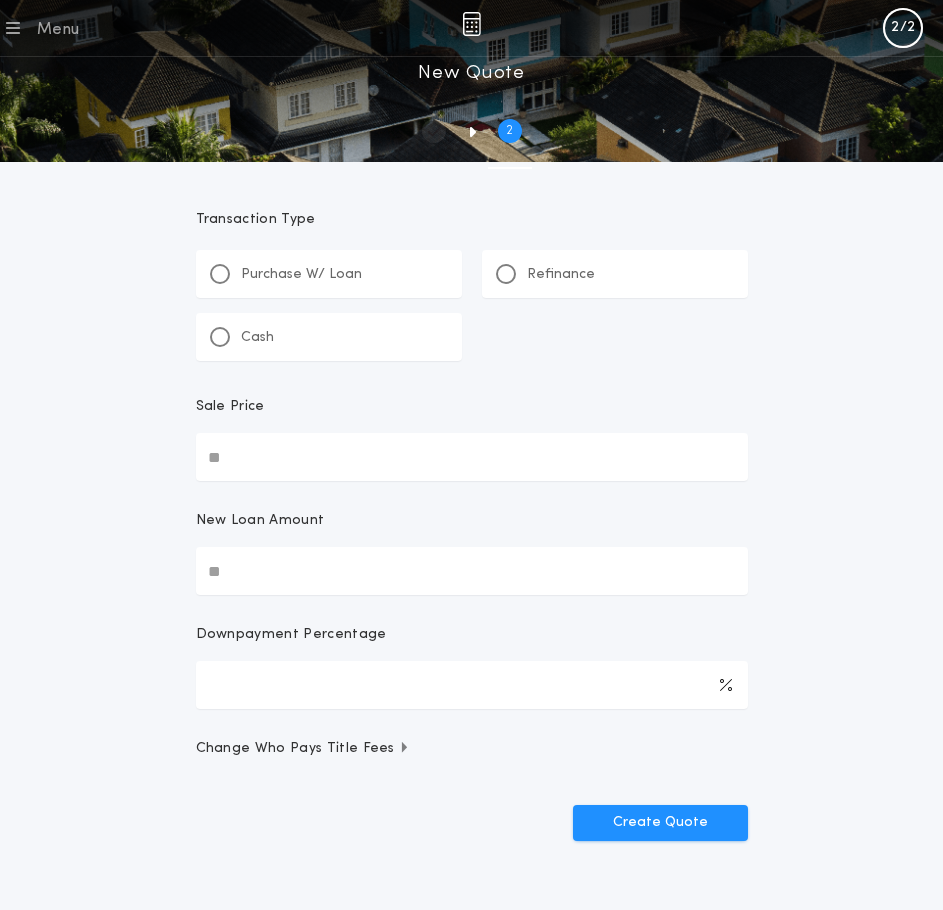 click on "Purchase W/ Loan" at bounding box center [329, 274] 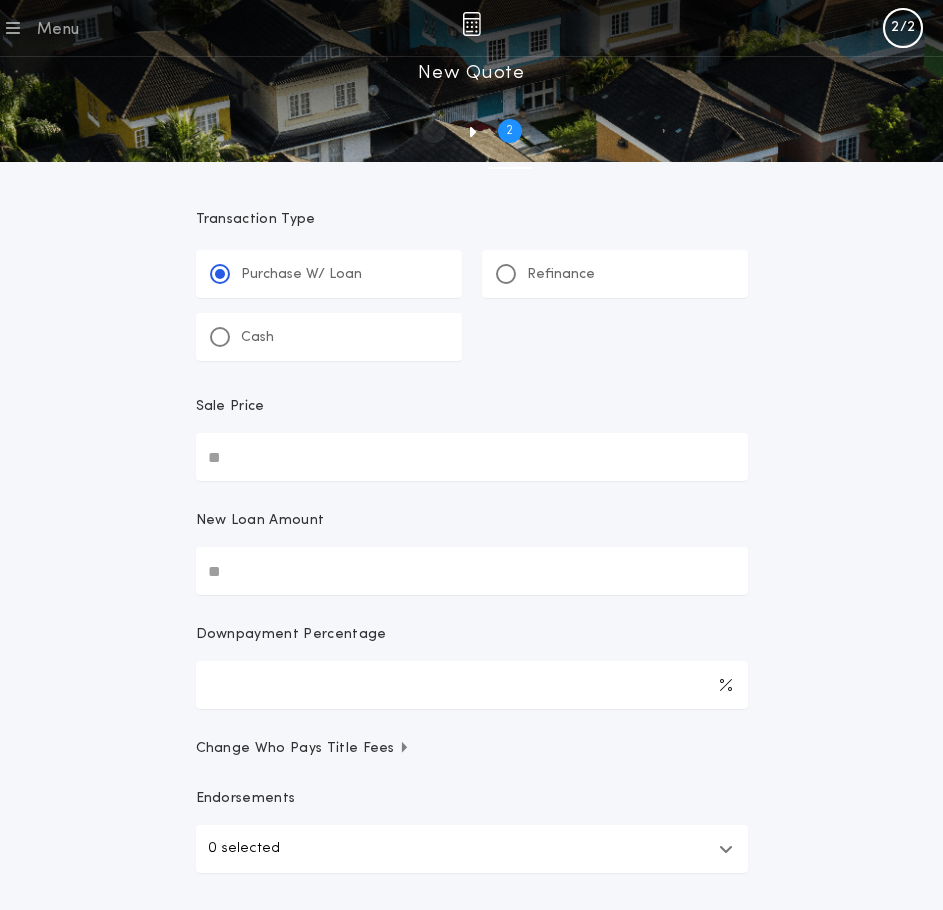click on "Sale Price" at bounding box center (472, 457) 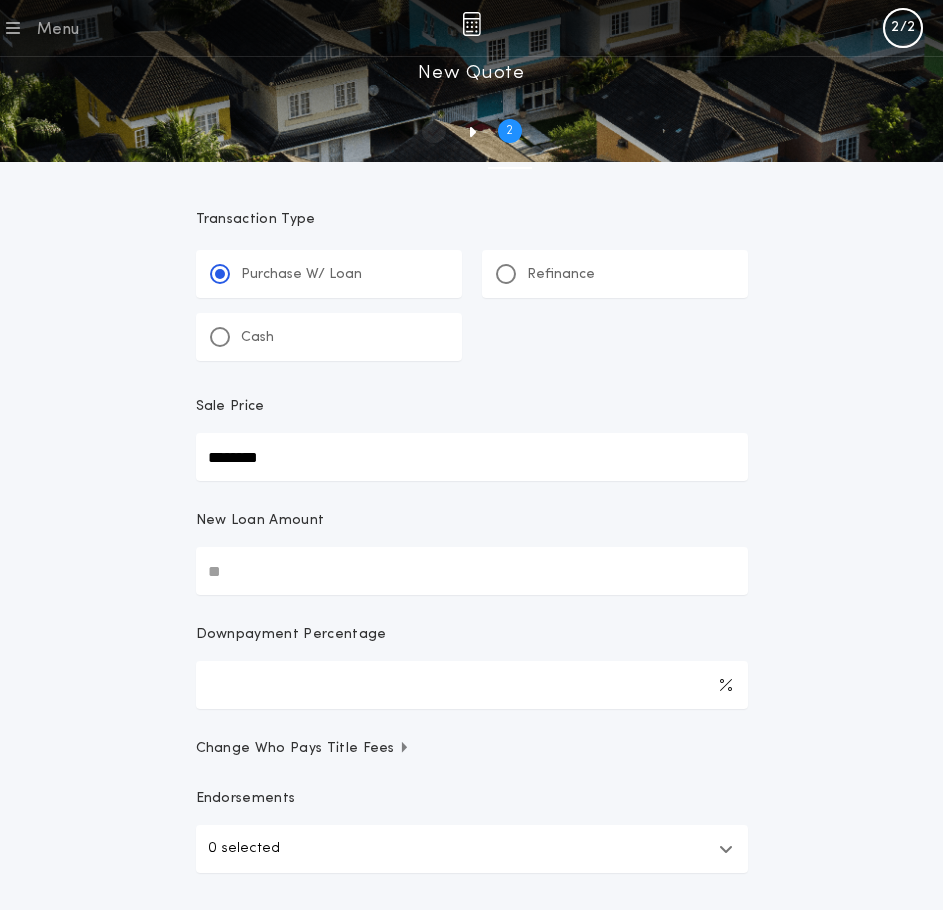 type on "********" 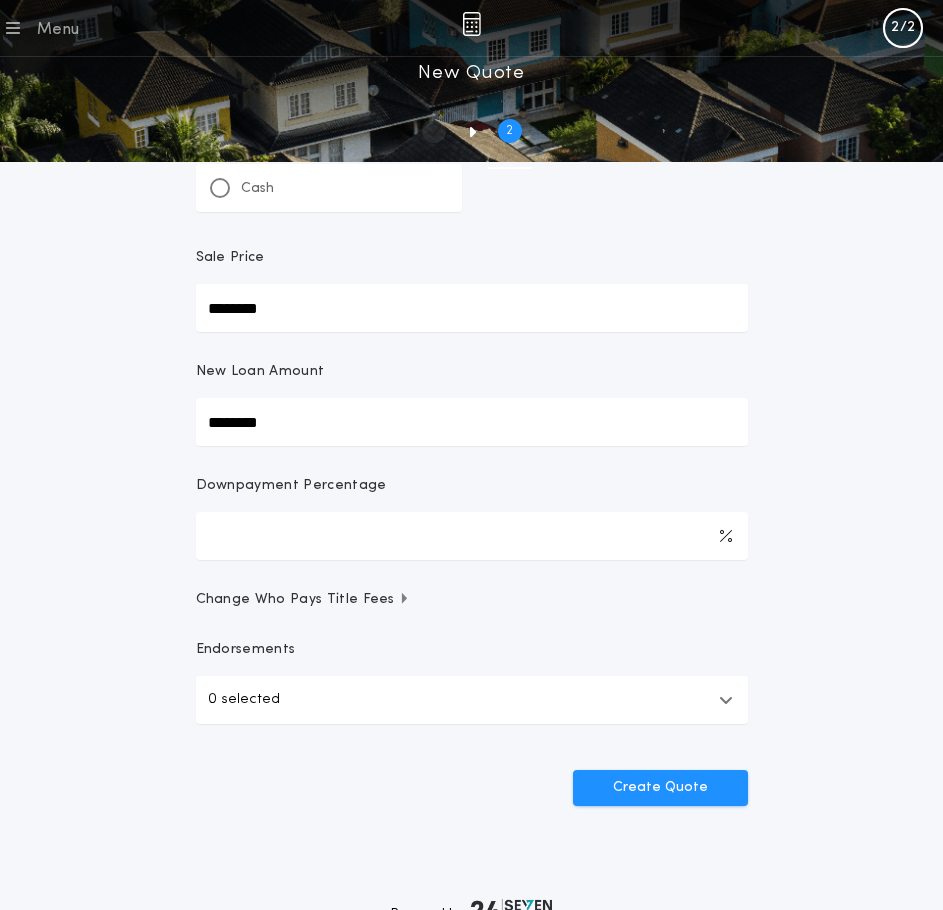 scroll, scrollTop: 173, scrollLeft: 0, axis: vertical 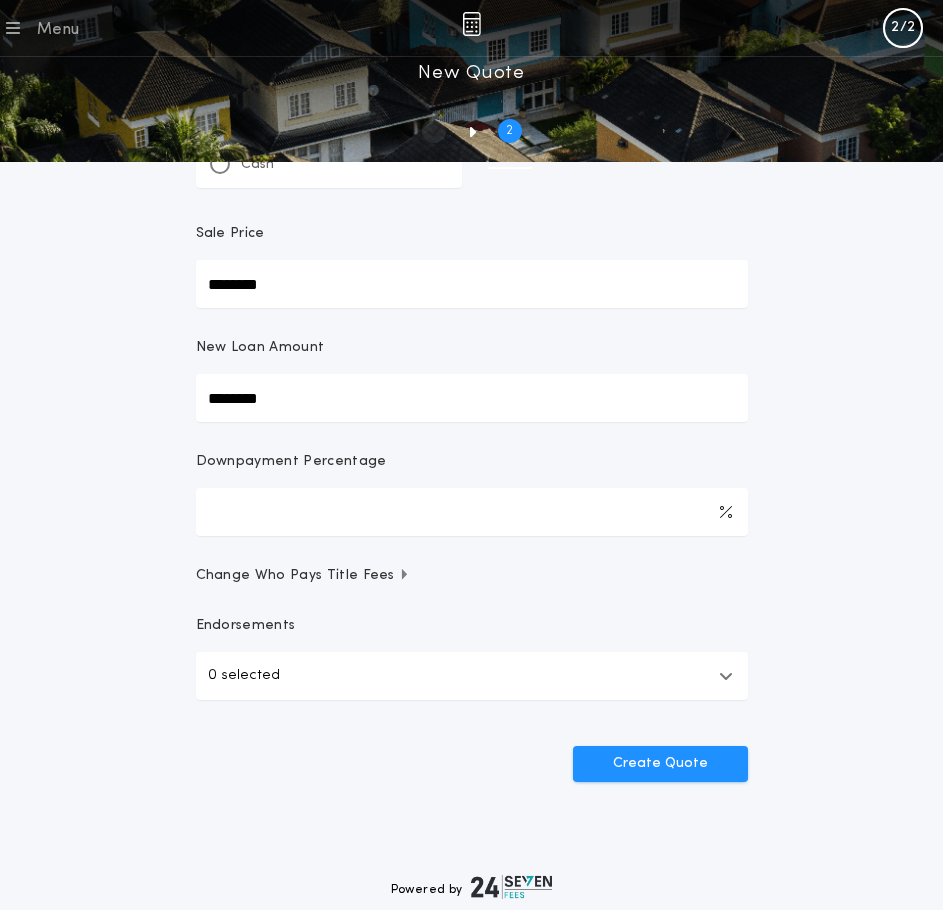 type on "********" 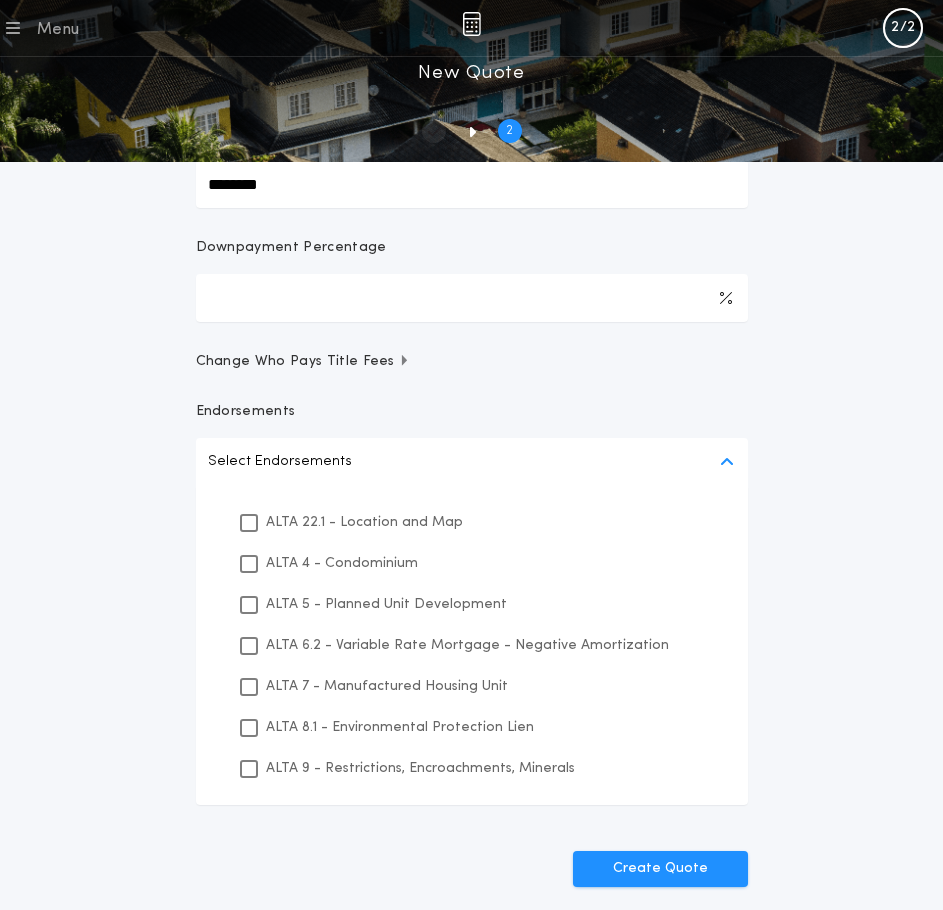 scroll, scrollTop: 415, scrollLeft: 0, axis: vertical 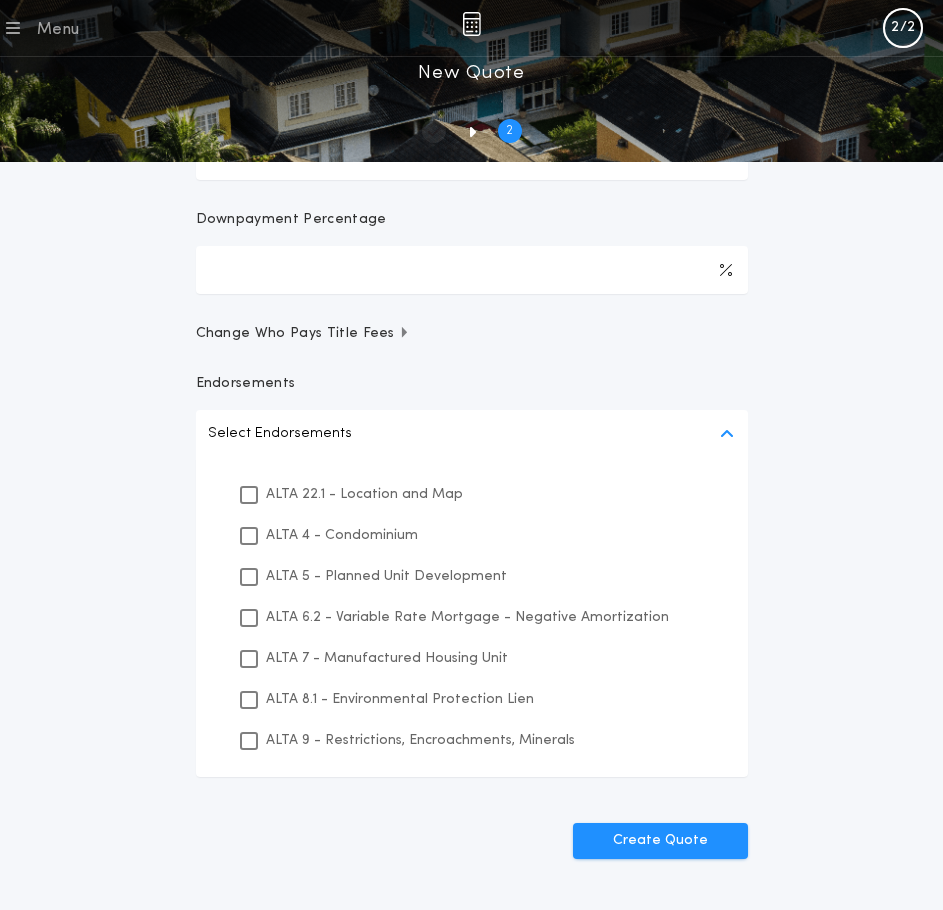 click on "ALTA 8.1 - Environmental Protection Lien" at bounding box center [400, 699] 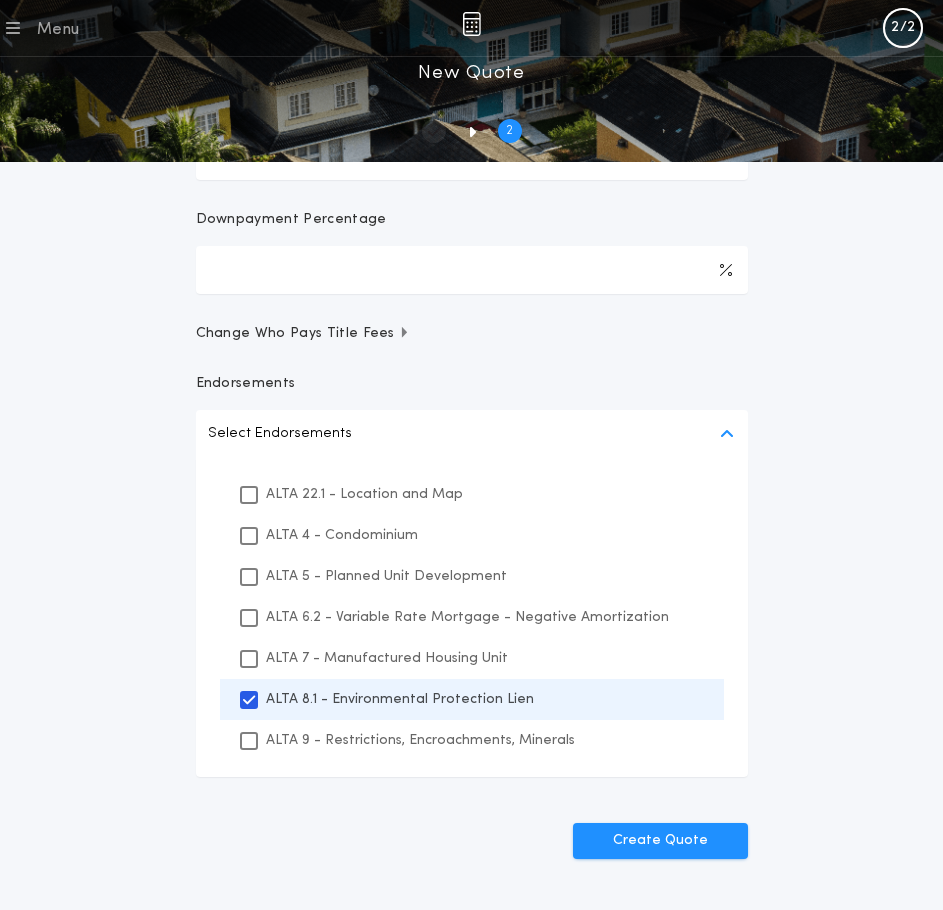 click on "ALTA 9 - Restrictions, Encroachments, Minerals" at bounding box center (420, 740) 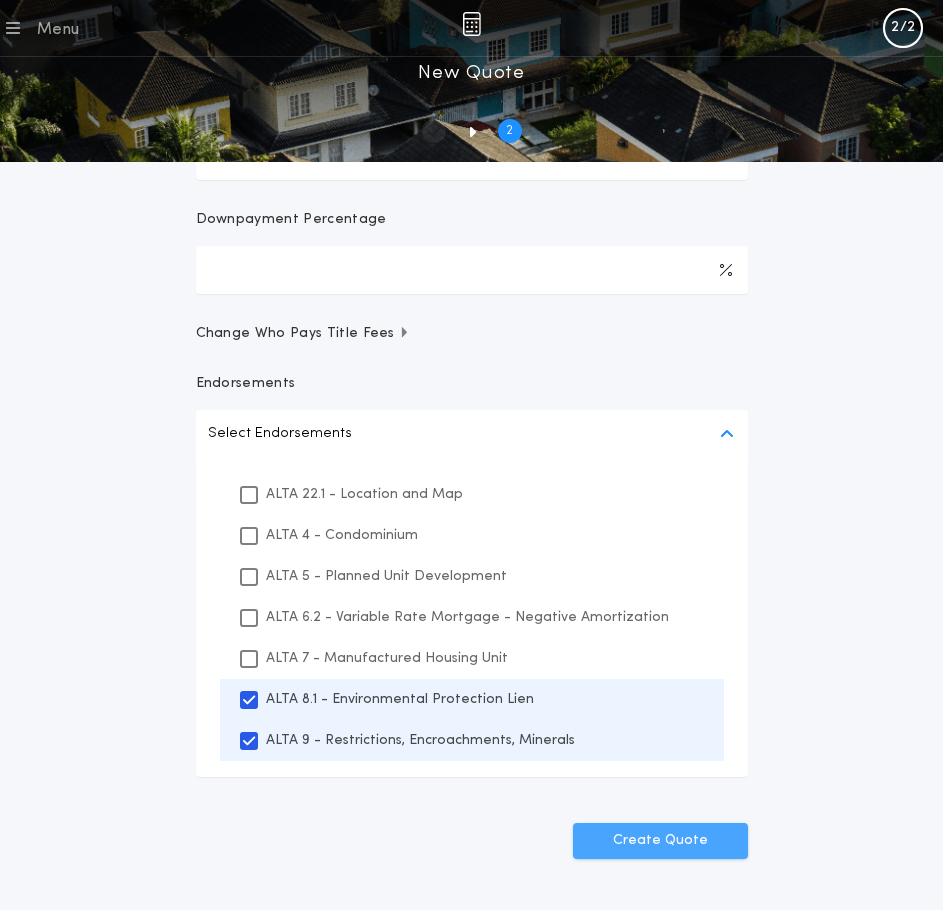 click on "Create Quote" at bounding box center (660, 841) 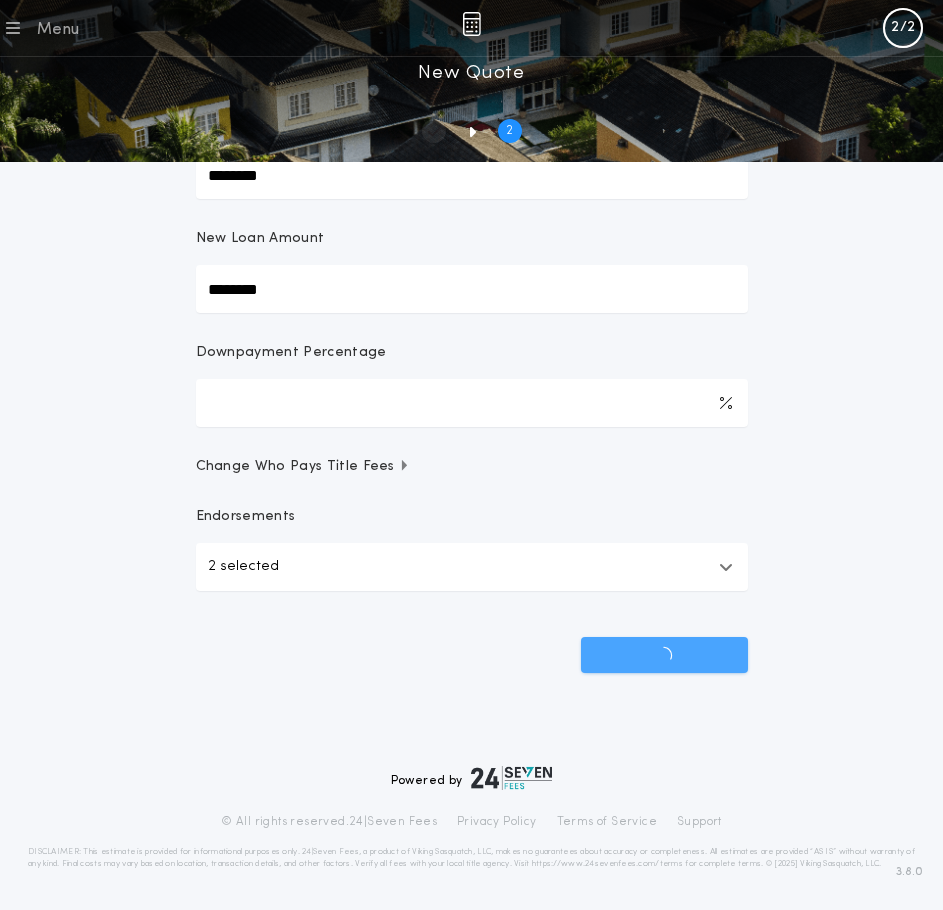 scroll, scrollTop: 294, scrollLeft: 0, axis: vertical 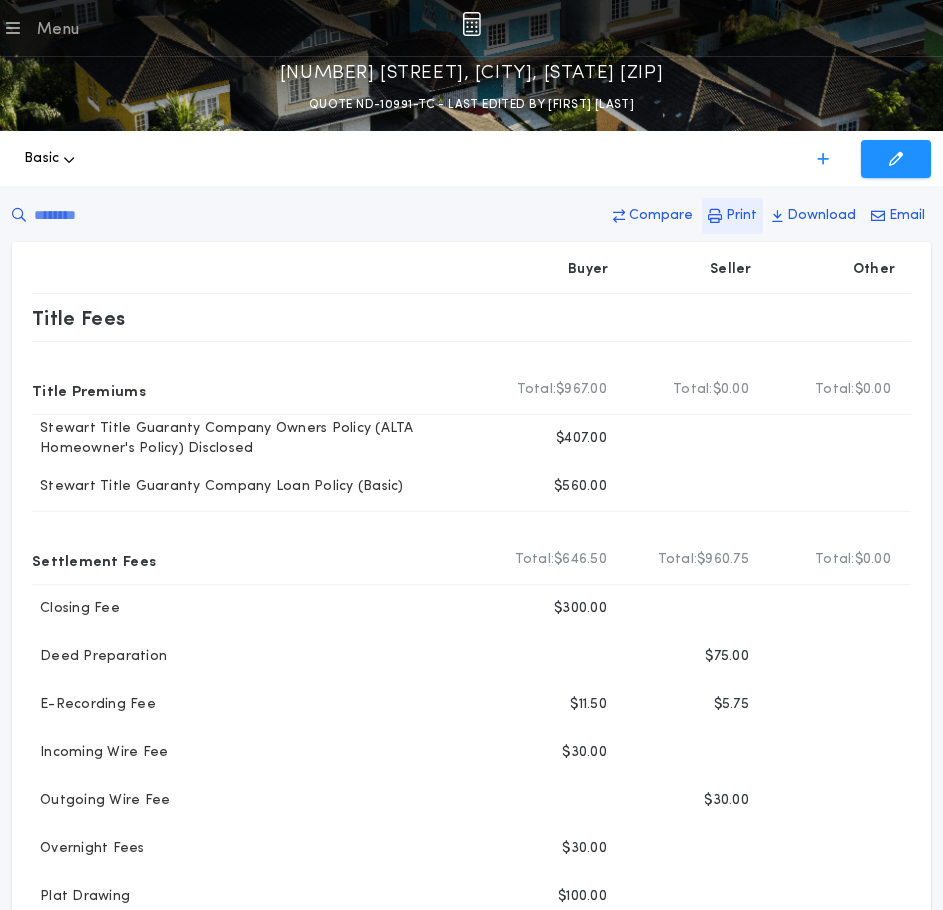 click on "Print" at bounding box center (661, 216) 